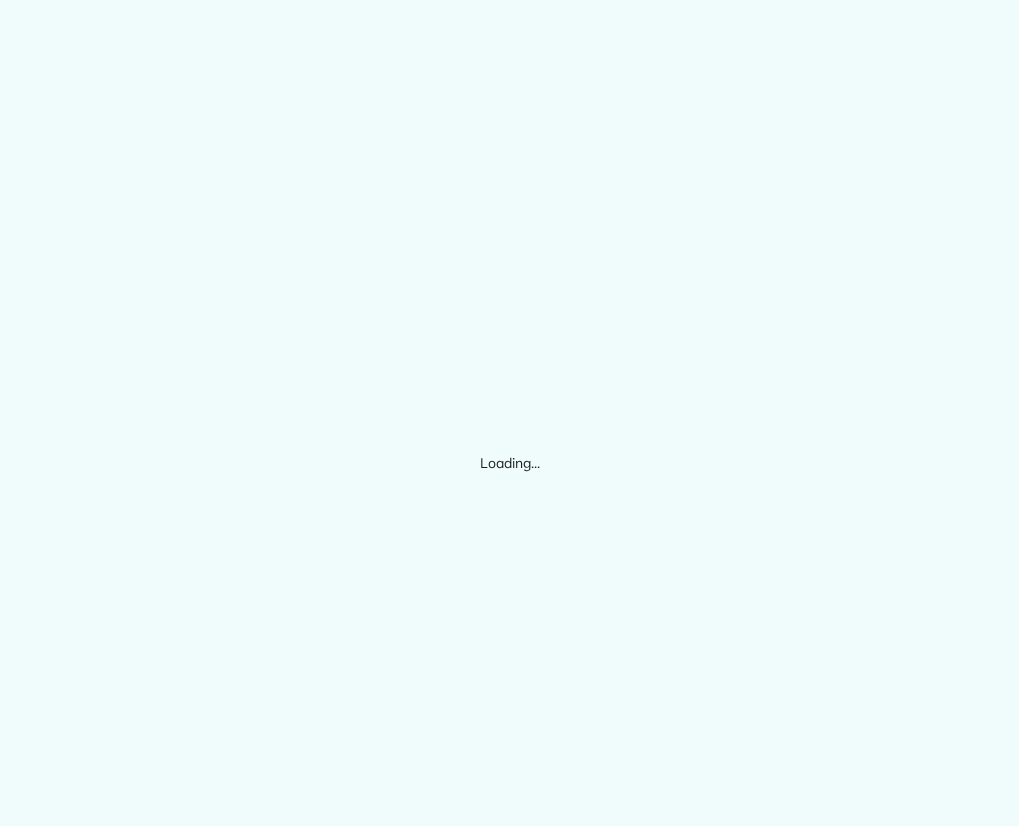 scroll, scrollTop: 0, scrollLeft: 0, axis: both 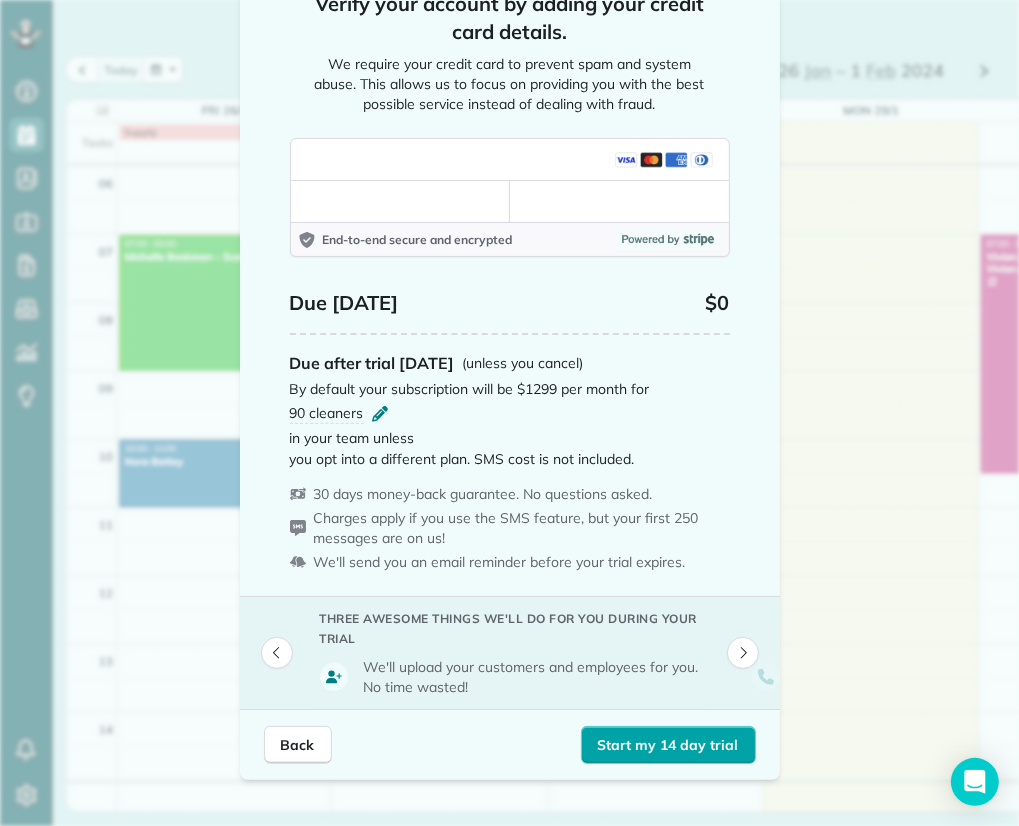 click on "Start my 14 day trial" at bounding box center [668, 745] 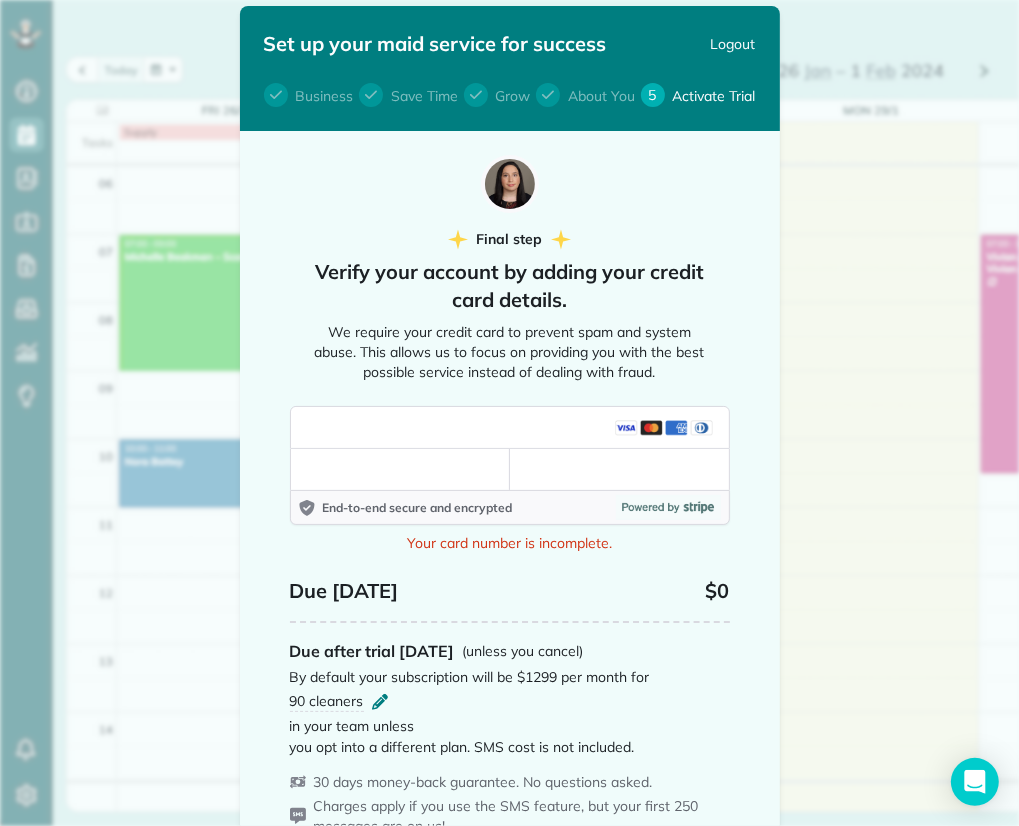 scroll, scrollTop: 10, scrollLeft: 0, axis: vertical 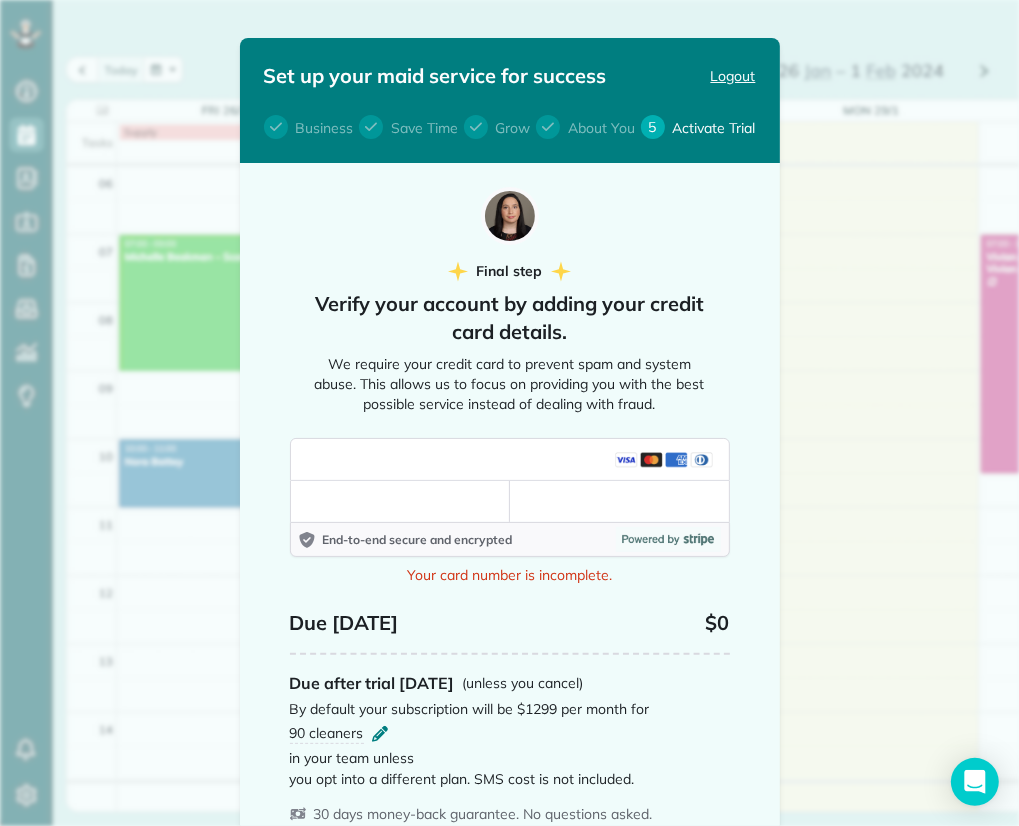 click on "Logout" at bounding box center [733, 76] 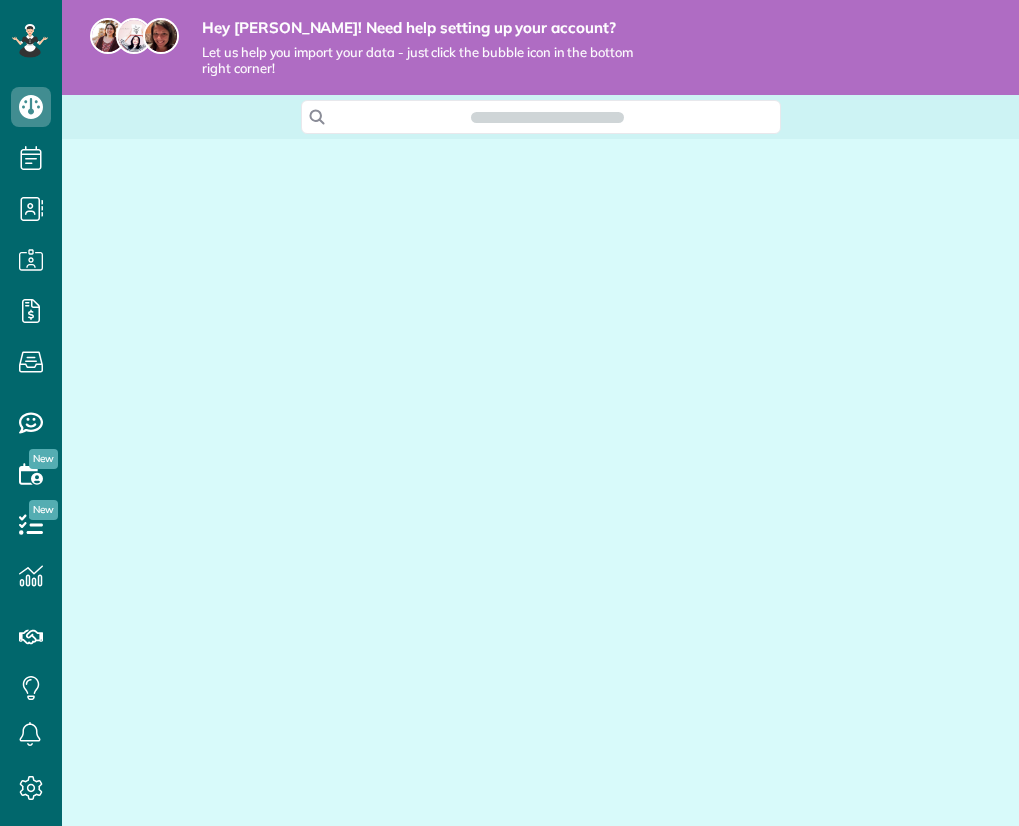 scroll, scrollTop: 0, scrollLeft: 0, axis: both 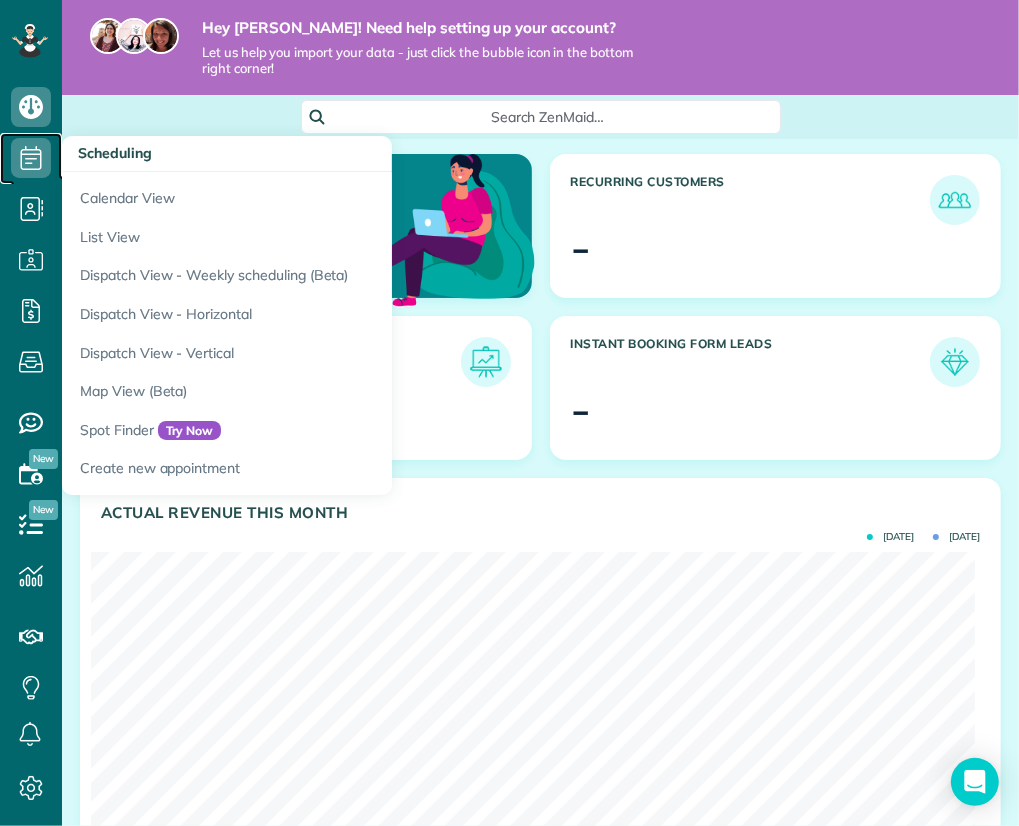 click 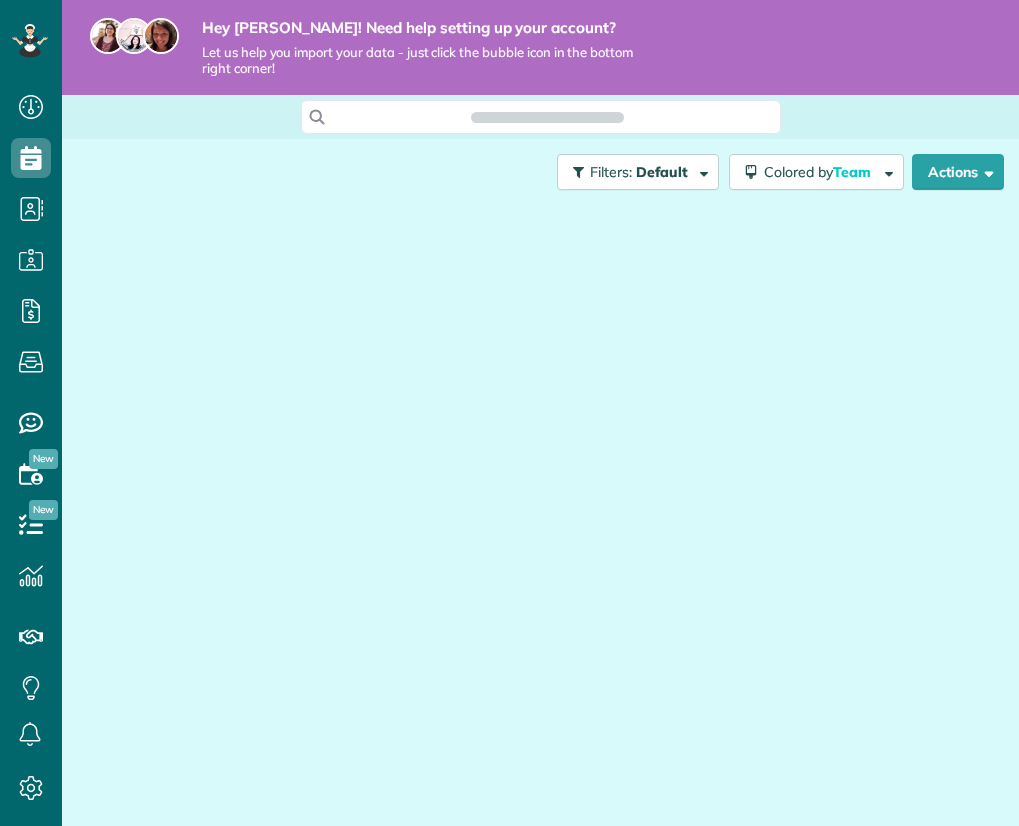 scroll, scrollTop: 0, scrollLeft: 0, axis: both 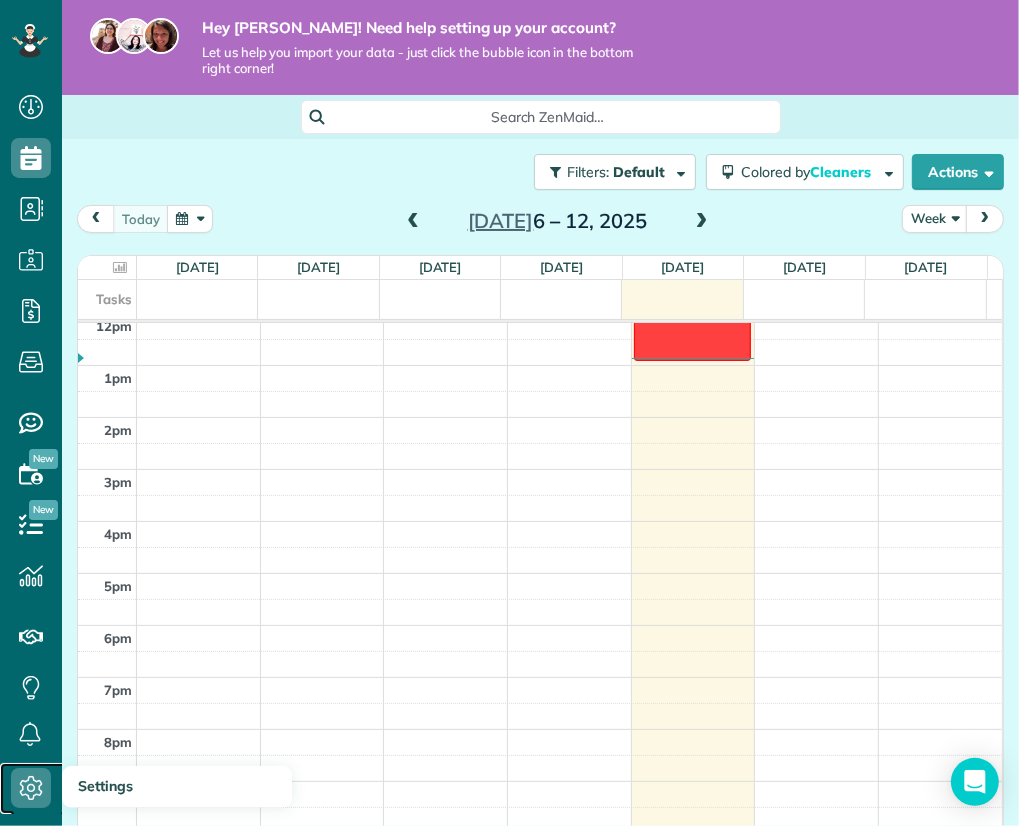 click 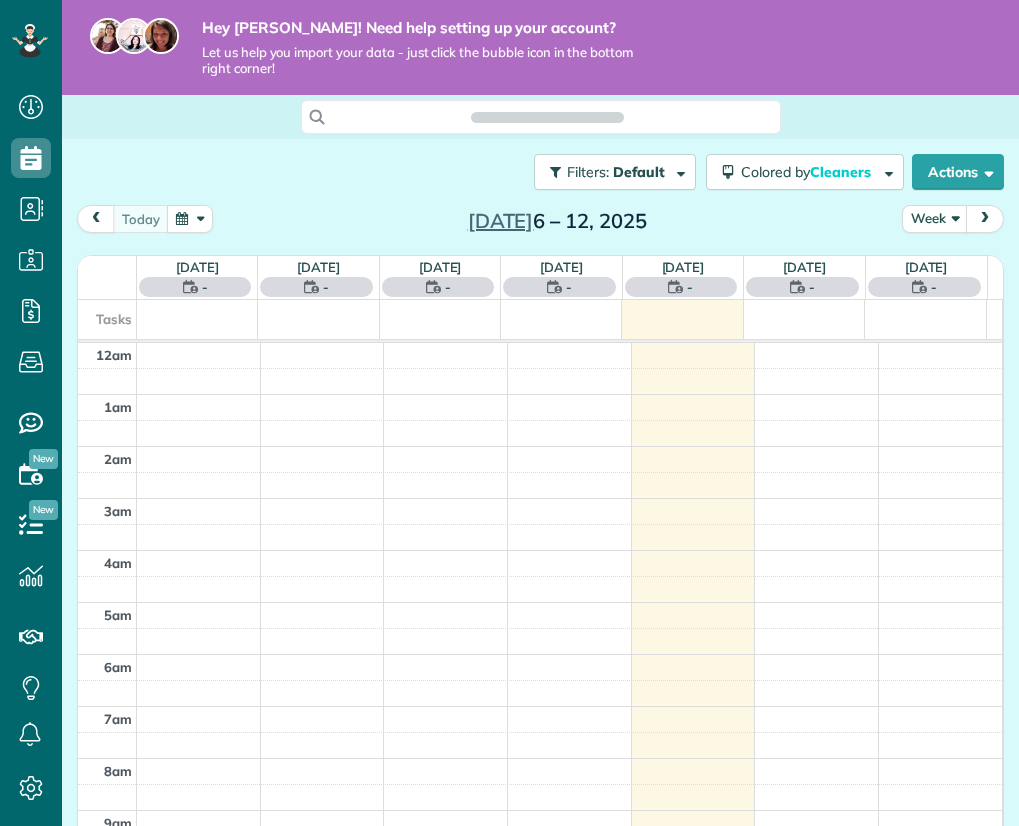 scroll, scrollTop: 0, scrollLeft: 0, axis: both 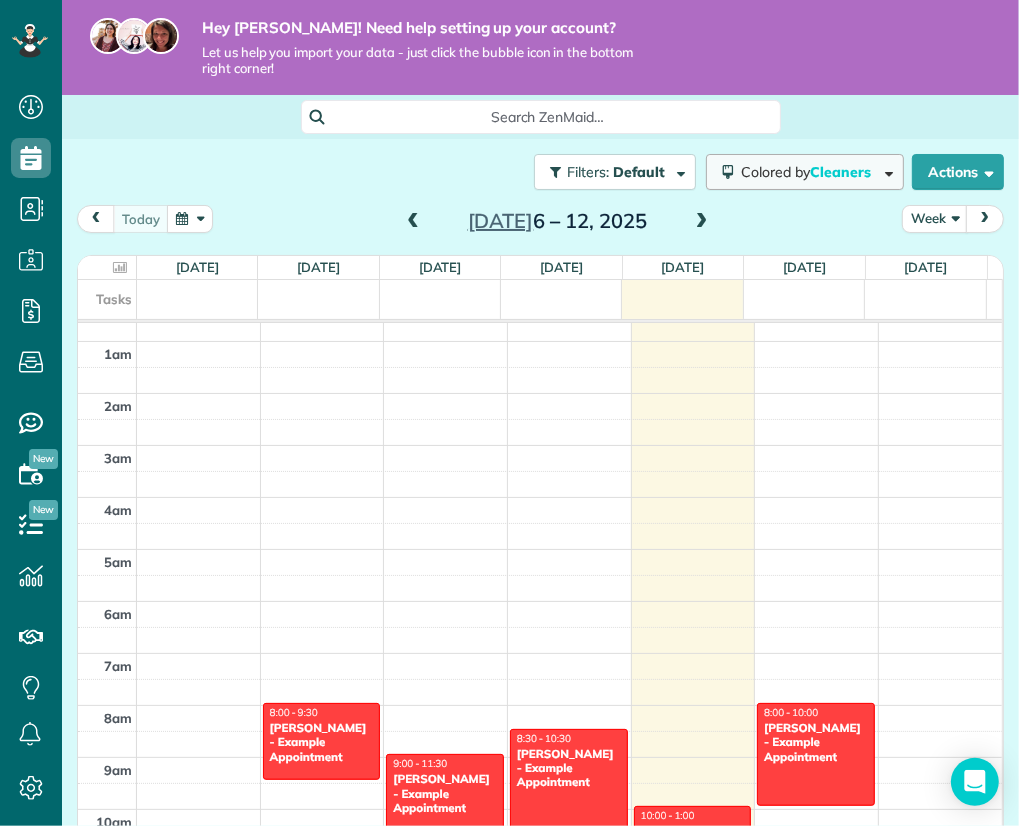 click on "Colored by  Cleaners" at bounding box center [805, 172] 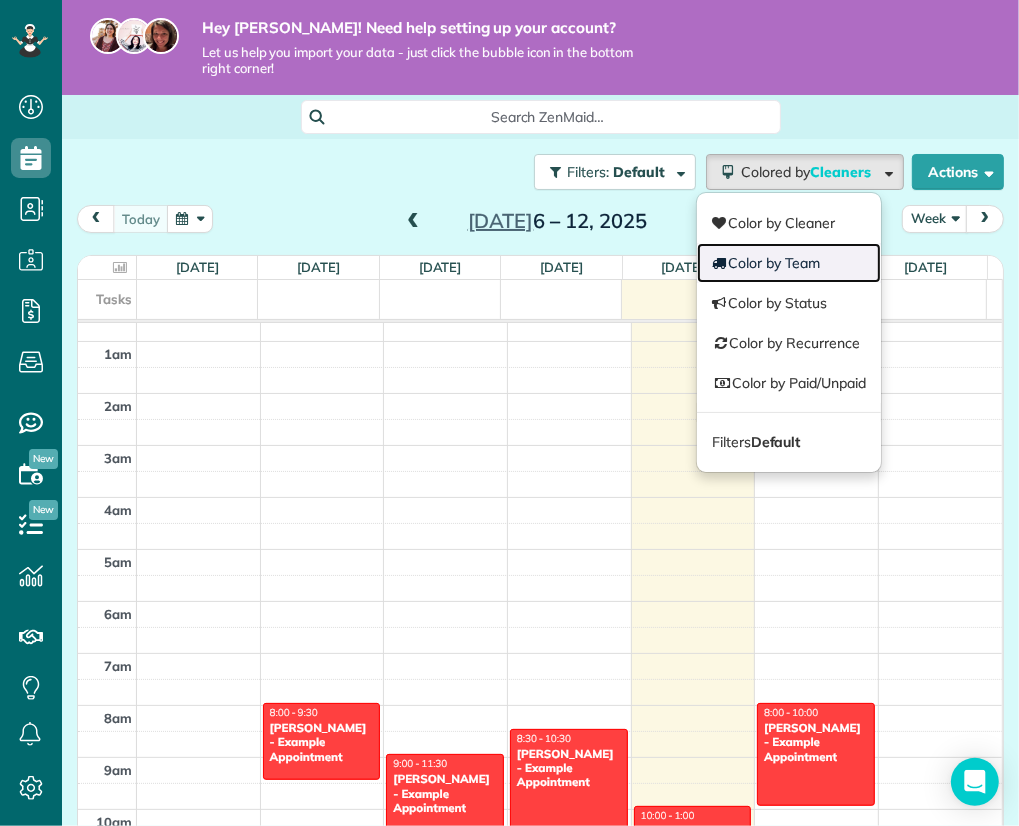 click on "Color by Team" at bounding box center [789, 263] 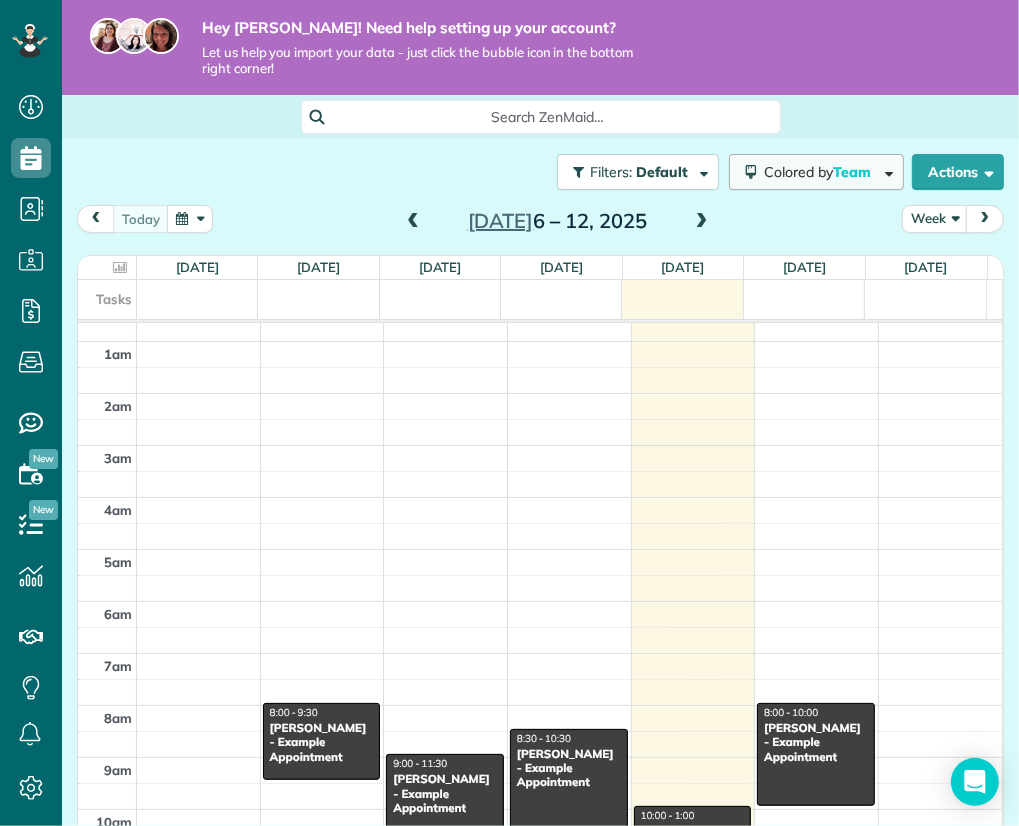 click on "Colored by  Team" at bounding box center (821, 172) 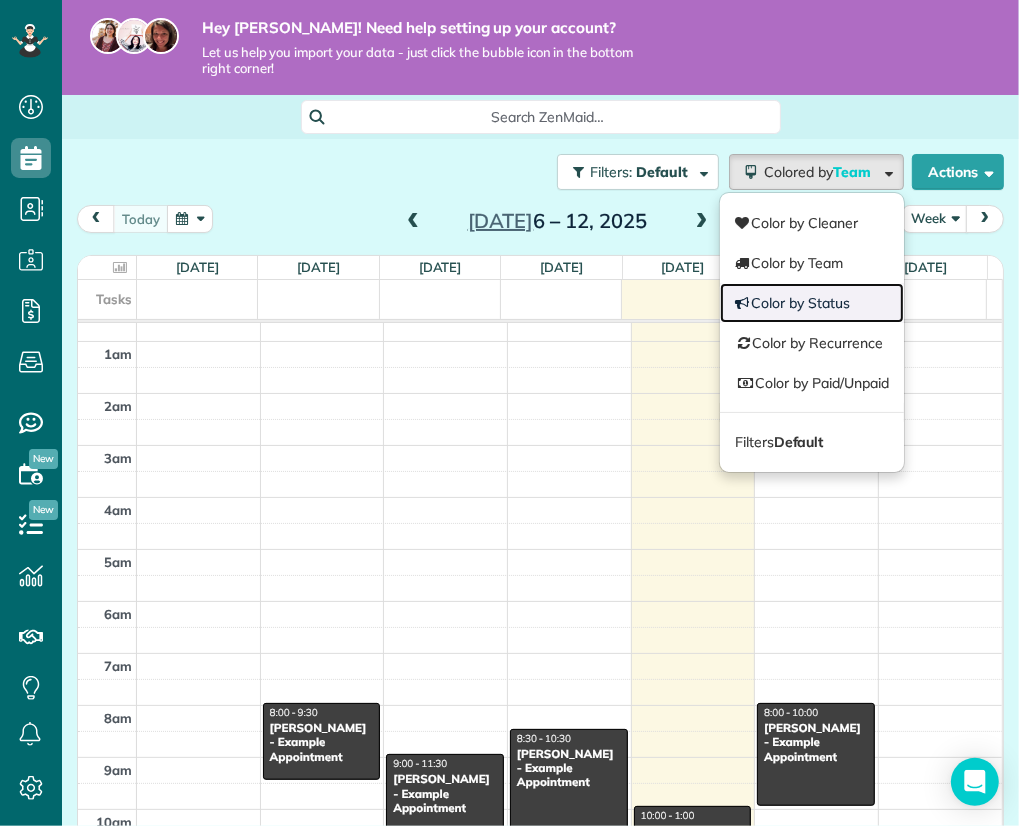 click on "Color by Status" at bounding box center (812, 303) 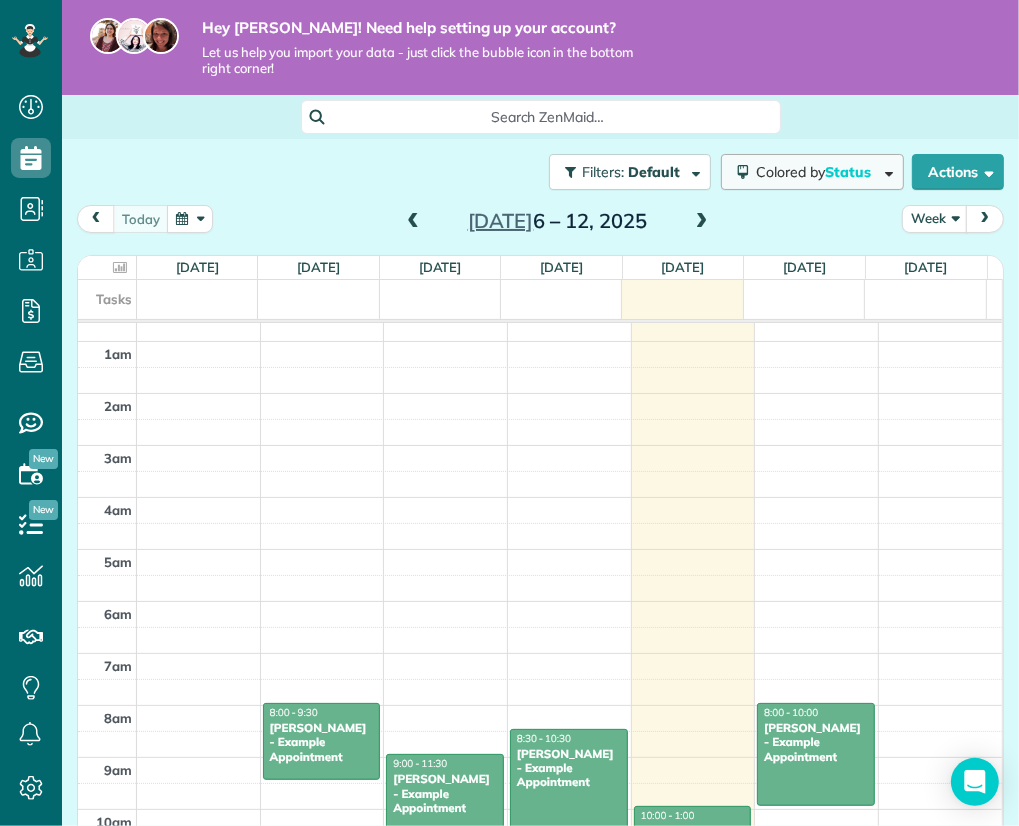 click on "Colored by  Status" at bounding box center [817, 172] 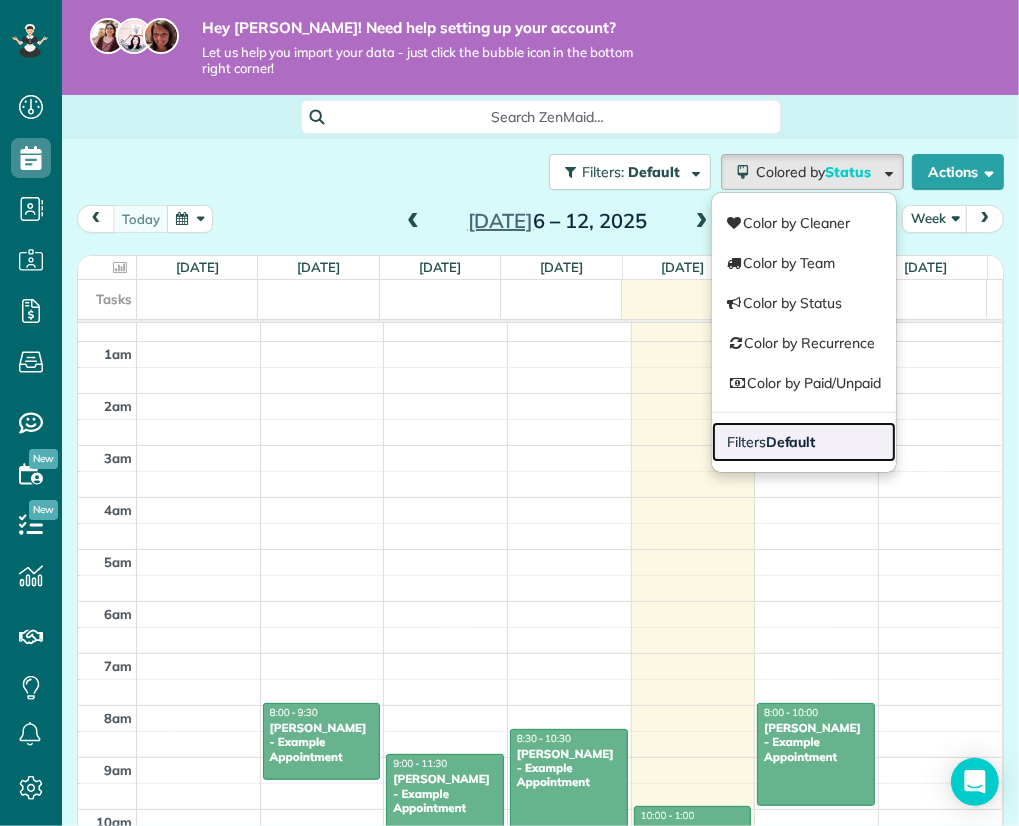 click on "Filters  Default" at bounding box center (804, 442) 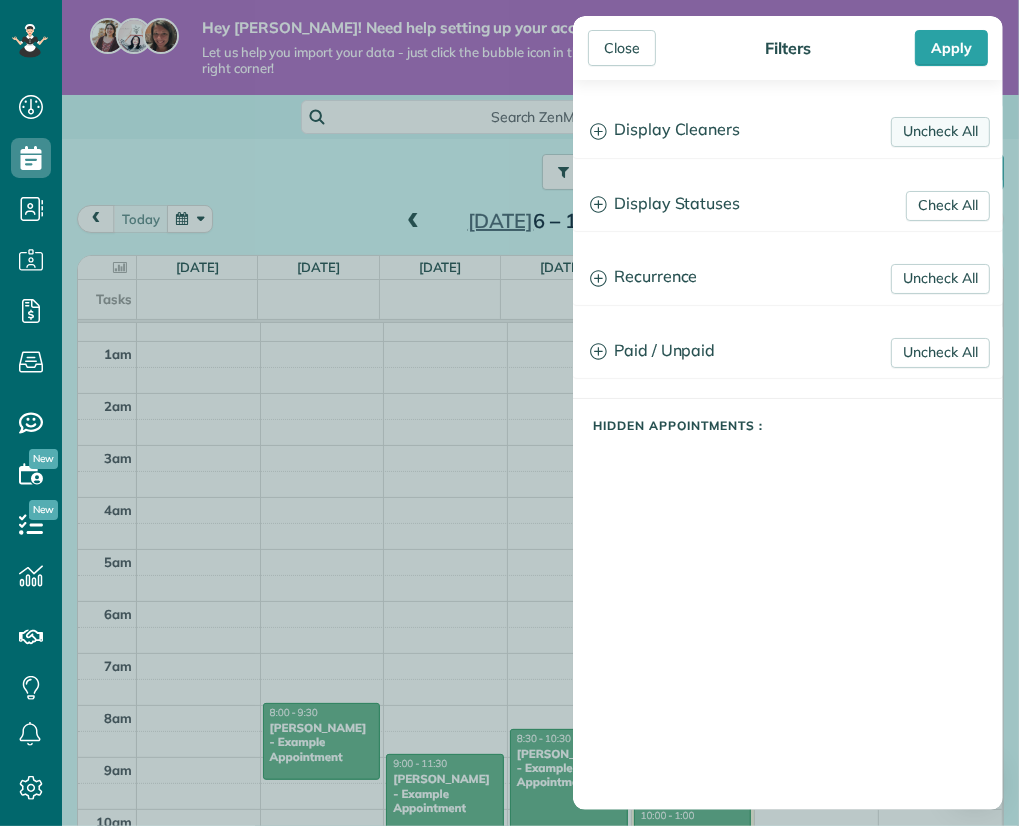 click on "Uncheck All" at bounding box center (940, 132) 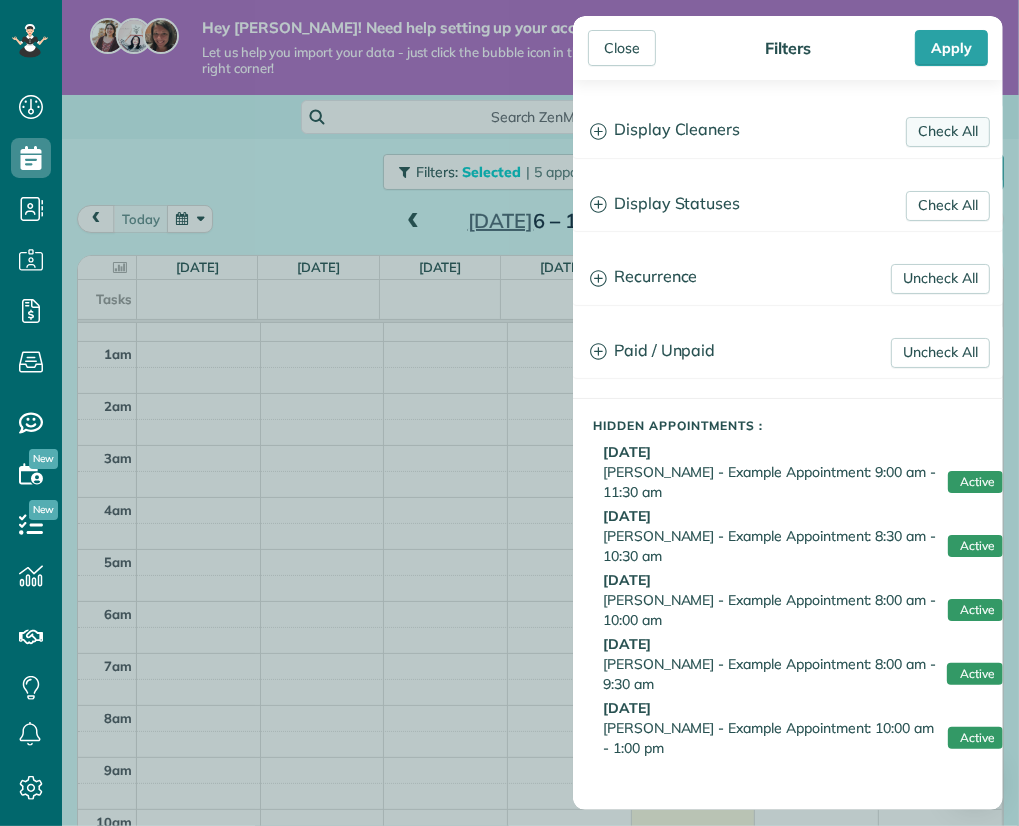 click on "Check All" at bounding box center (948, 132) 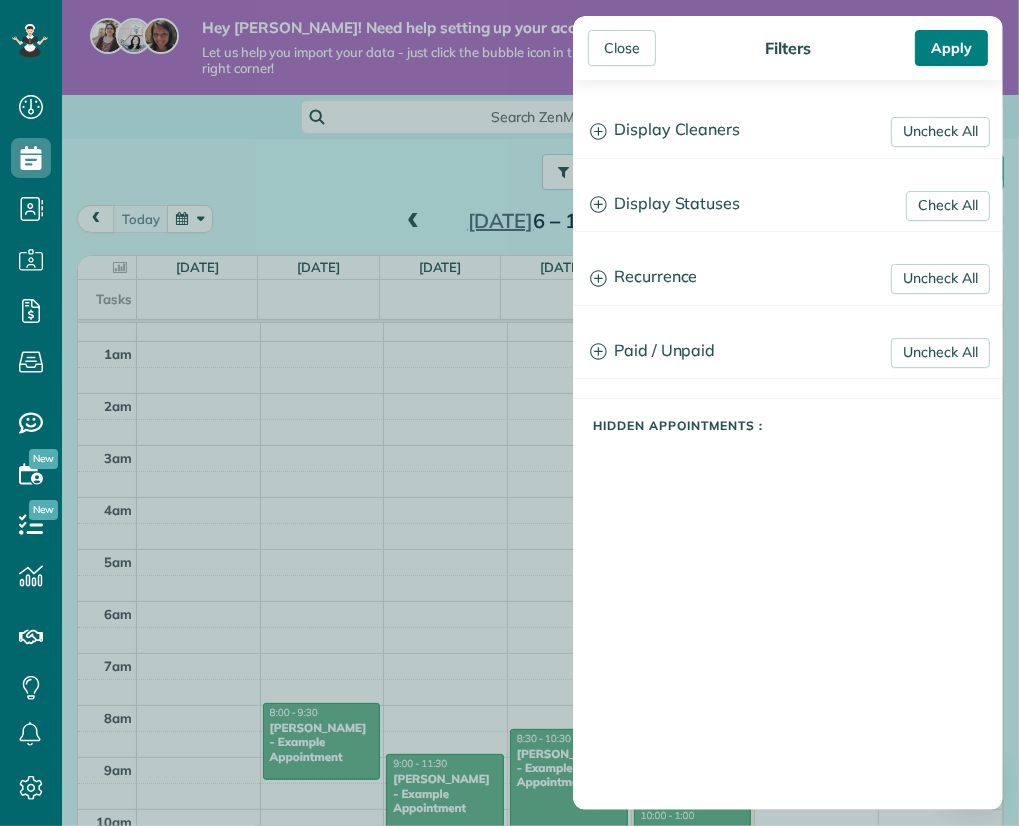 click on "Apply" at bounding box center (951, 48) 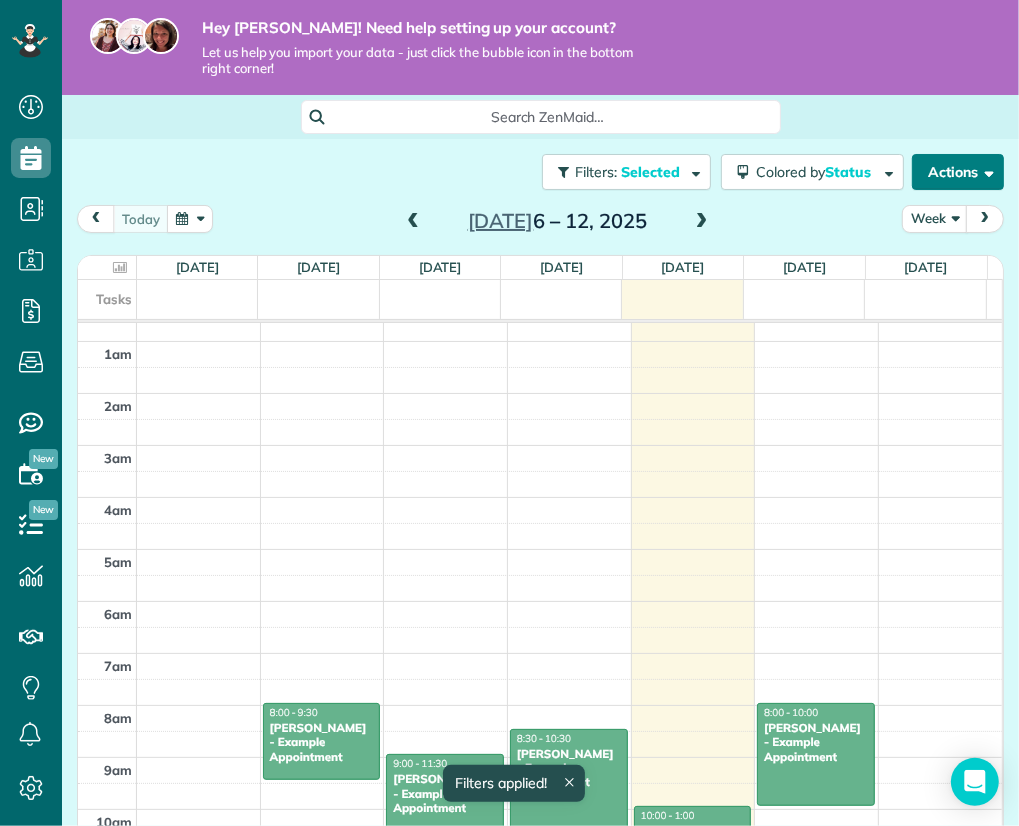 click on "Actions" at bounding box center [958, 172] 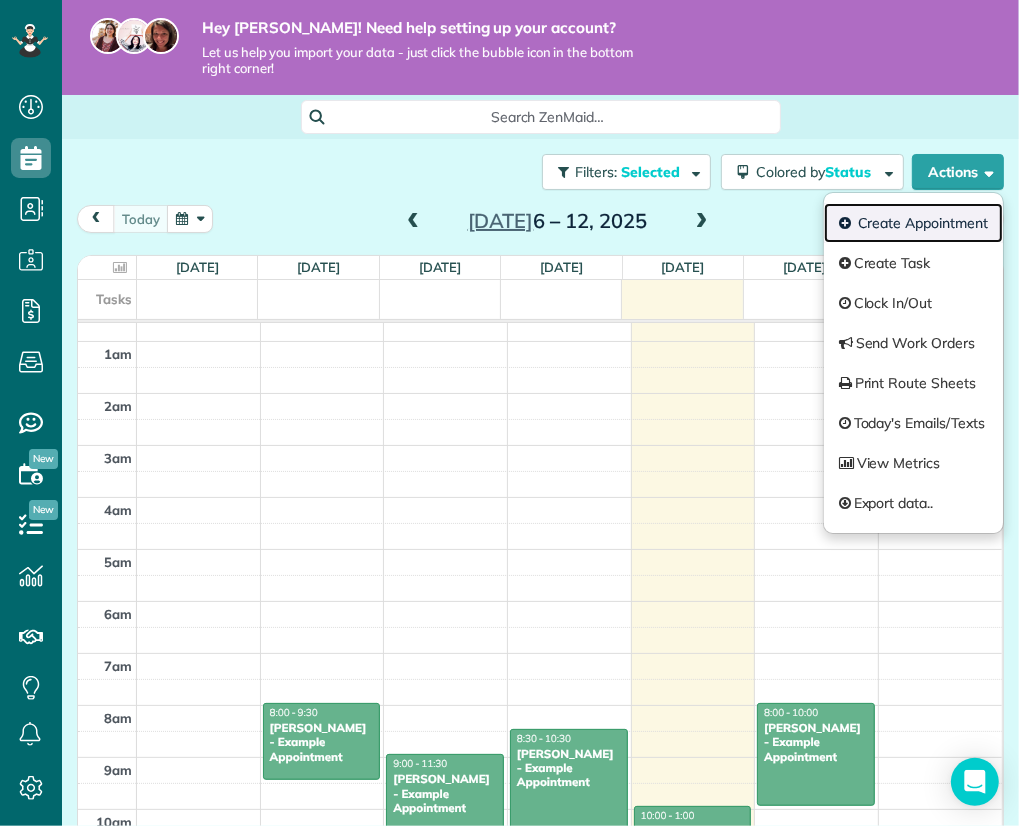 click on "Create Appointment" at bounding box center (913, 223) 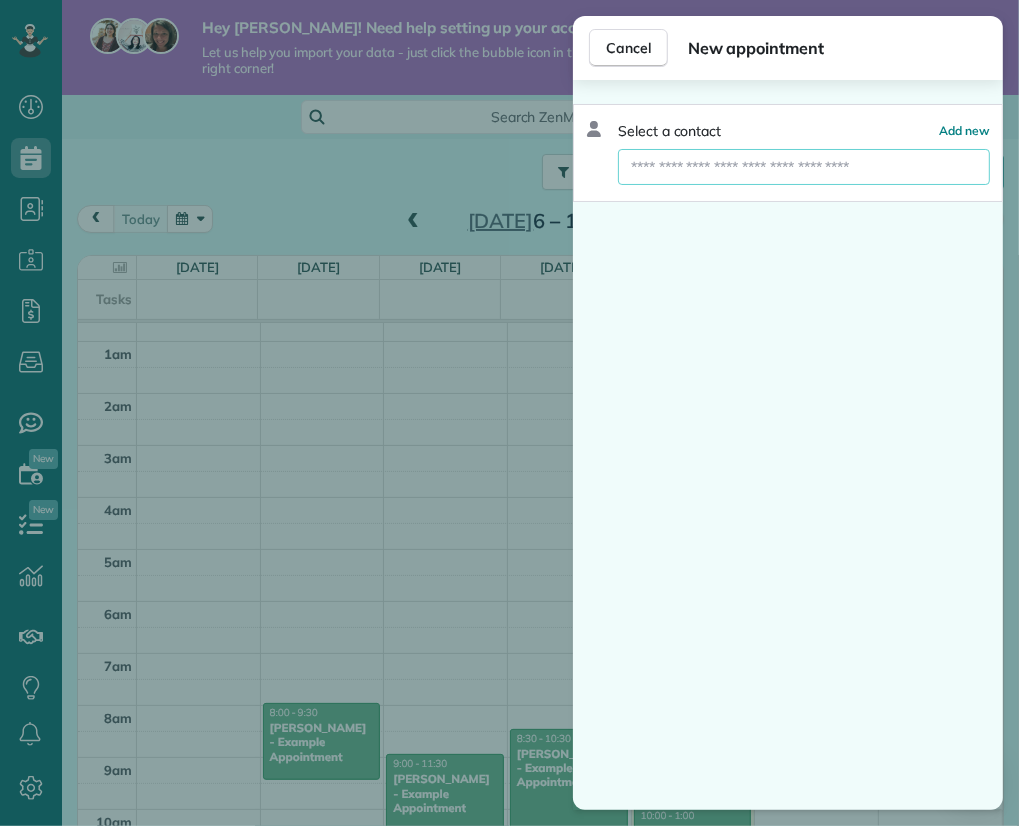 click at bounding box center (804, 167) 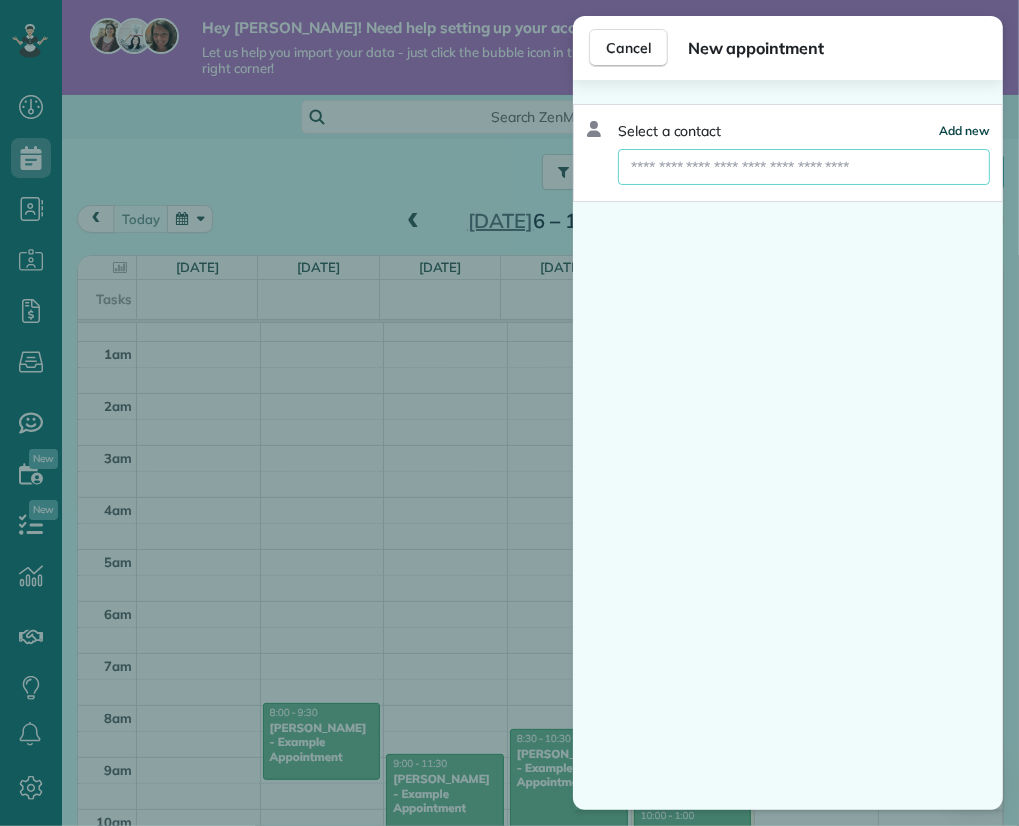click on "Add new" at bounding box center [964, 130] 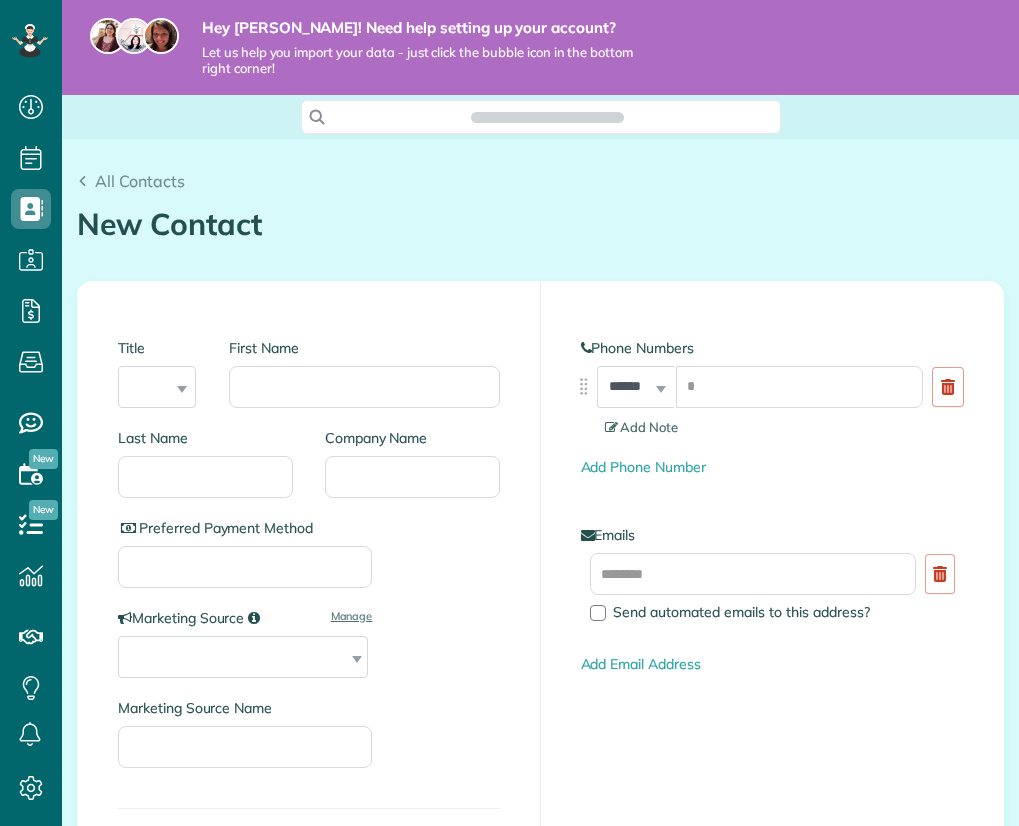 scroll, scrollTop: 0, scrollLeft: 0, axis: both 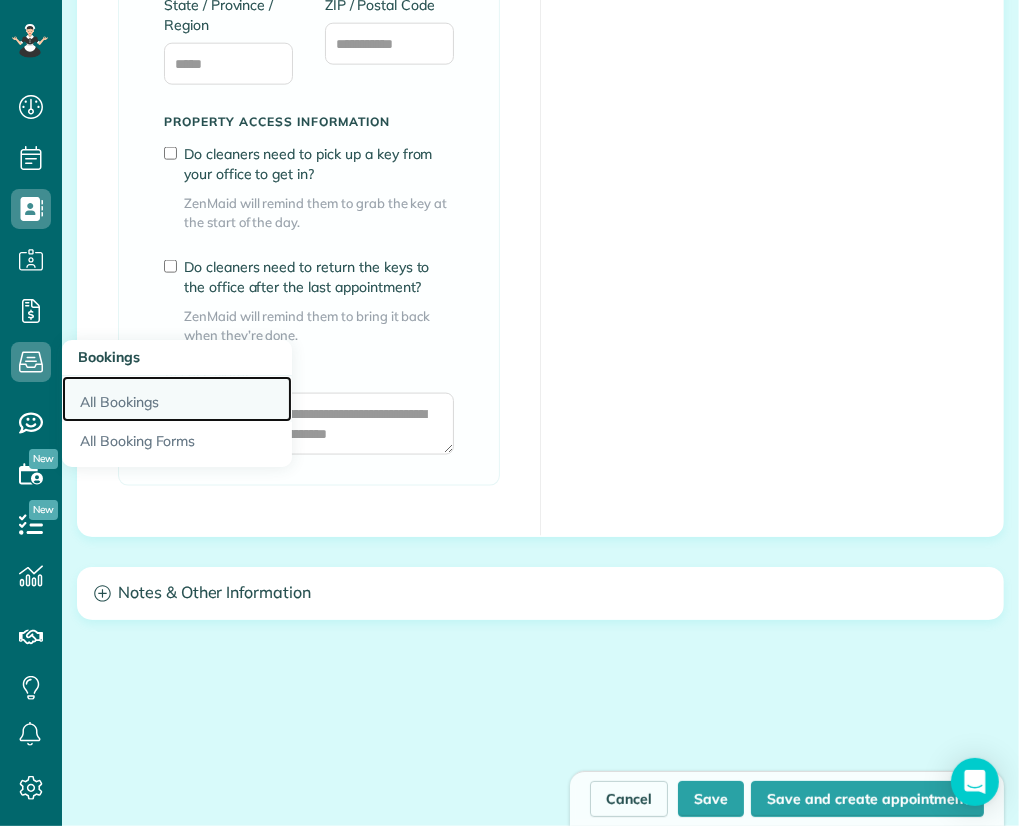 click on "All Bookings" at bounding box center (177, 399) 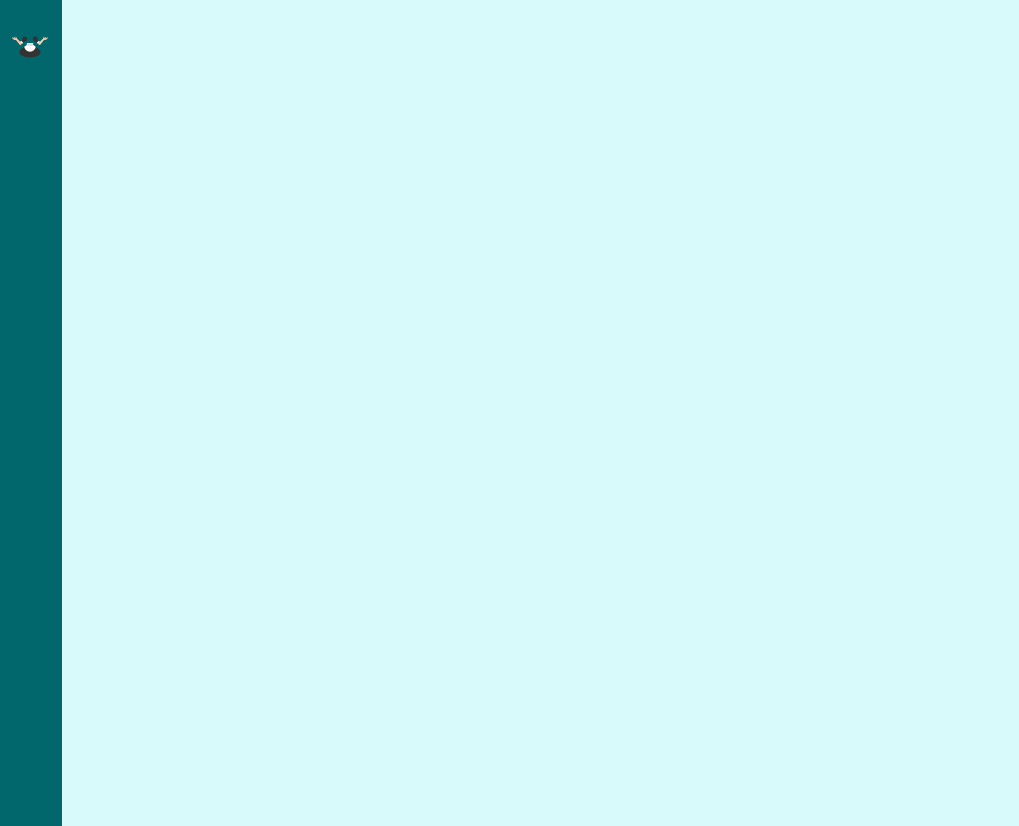 scroll, scrollTop: 0, scrollLeft: 0, axis: both 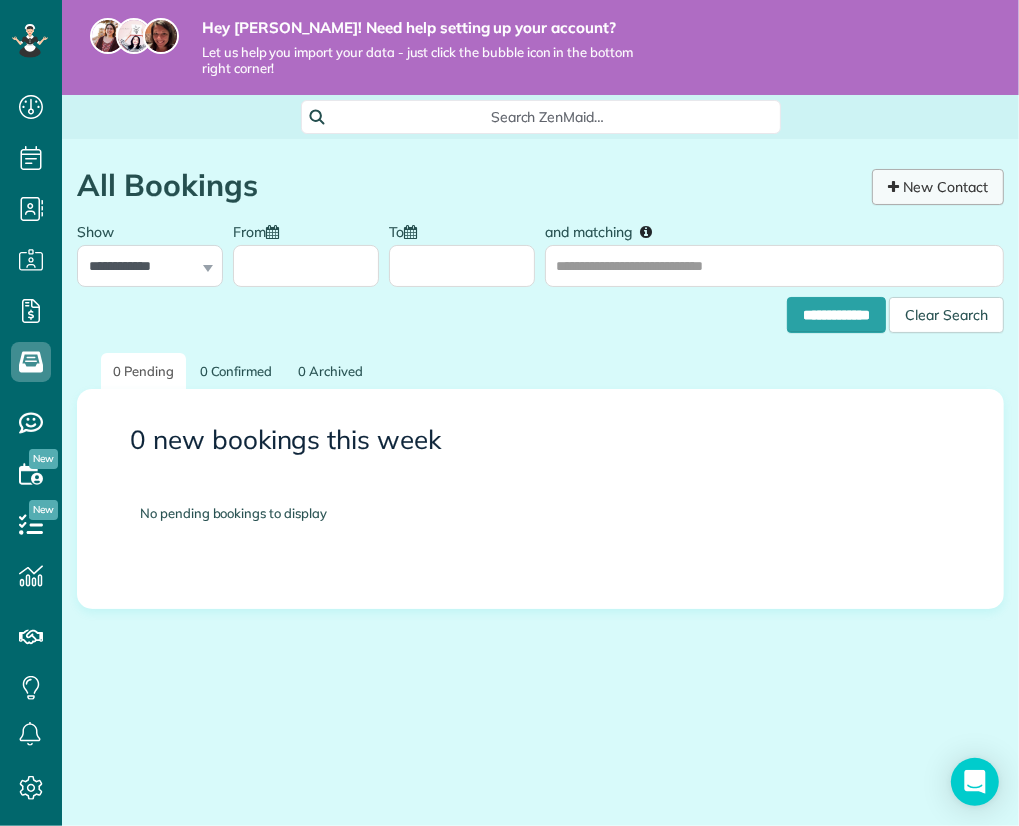 click on "New Contact" at bounding box center [938, 187] 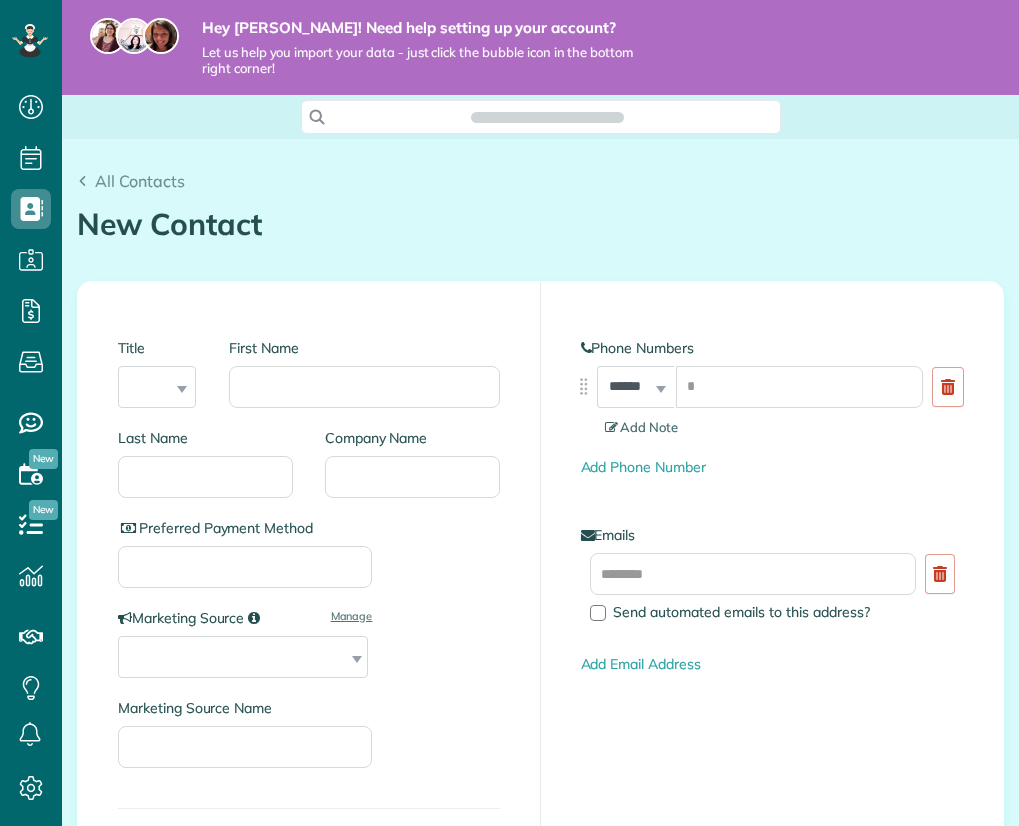 scroll, scrollTop: 0, scrollLeft: 0, axis: both 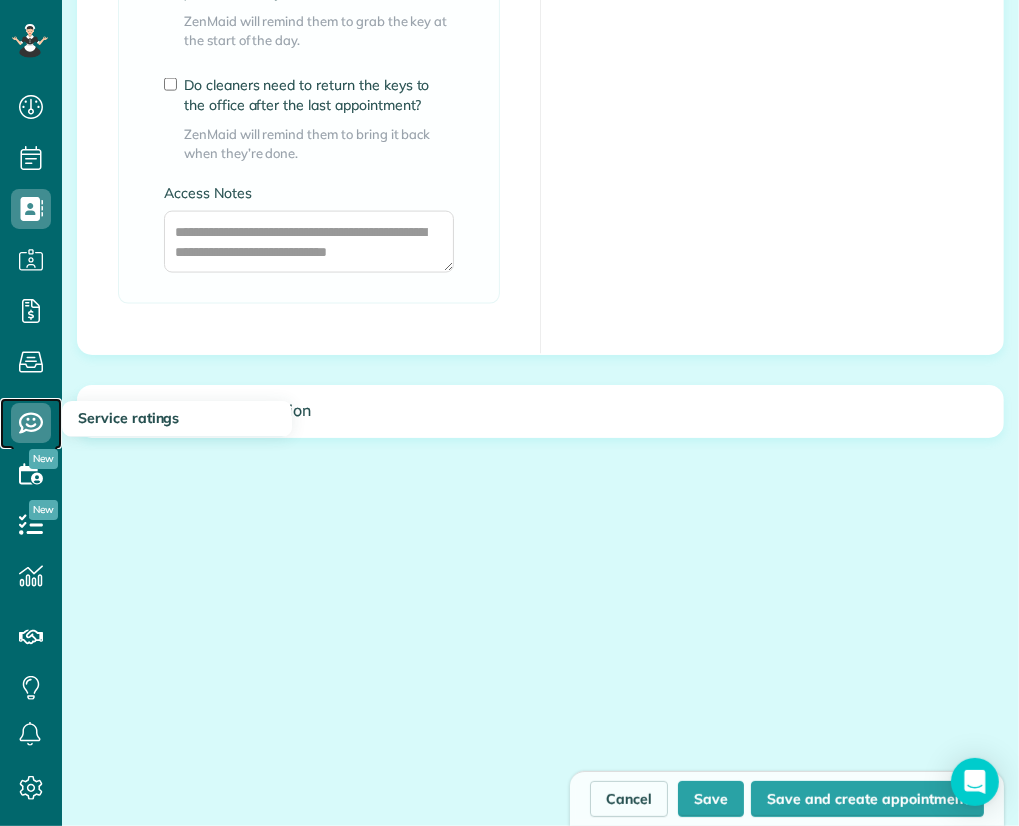 click 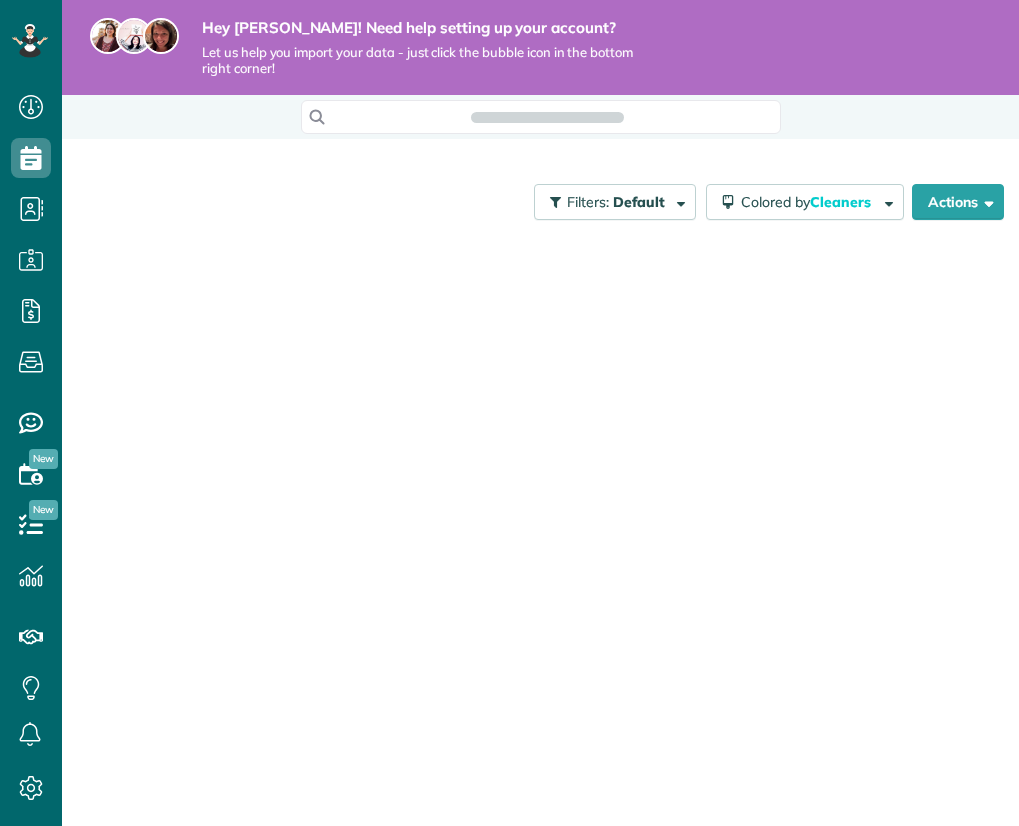 scroll, scrollTop: 0, scrollLeft: 0, axis: both 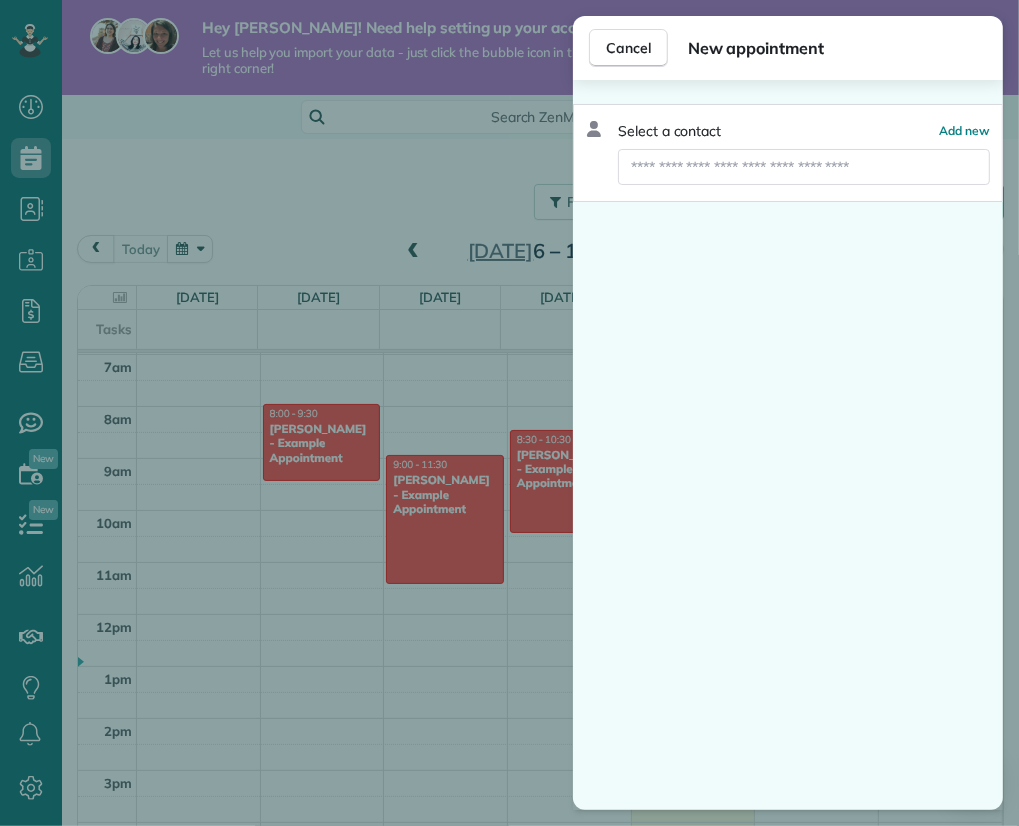 click on "Cancel New appointment Select a contact Add new" at bounding box center (509, 413) 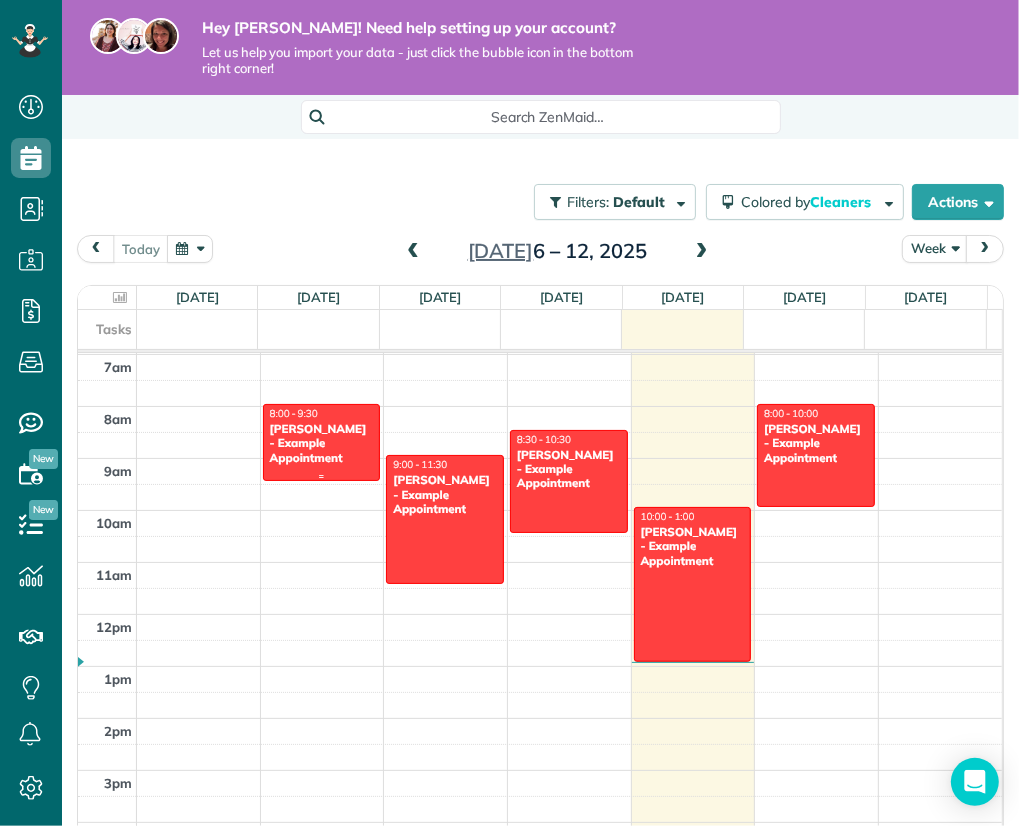 click on "[PERSON_NAME] - Example Appointment" at bounding box center (322, 443) 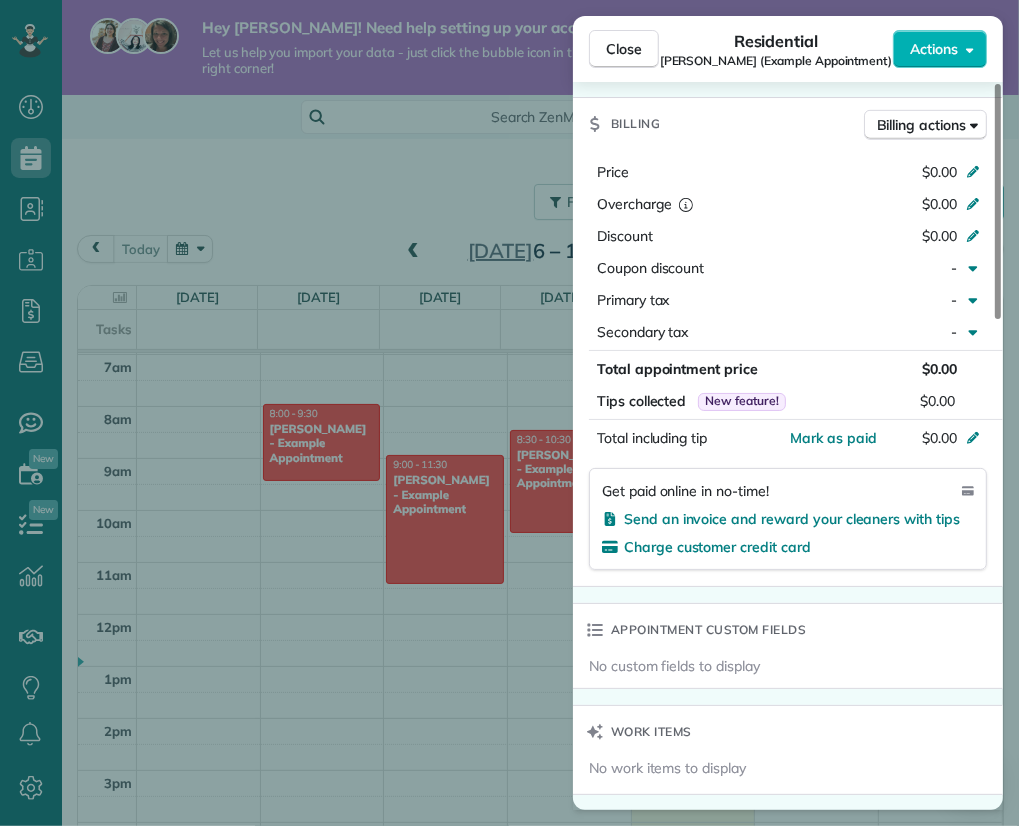 scroll, scrollTop: 900, scrollLeft: 0, axis: vertical 